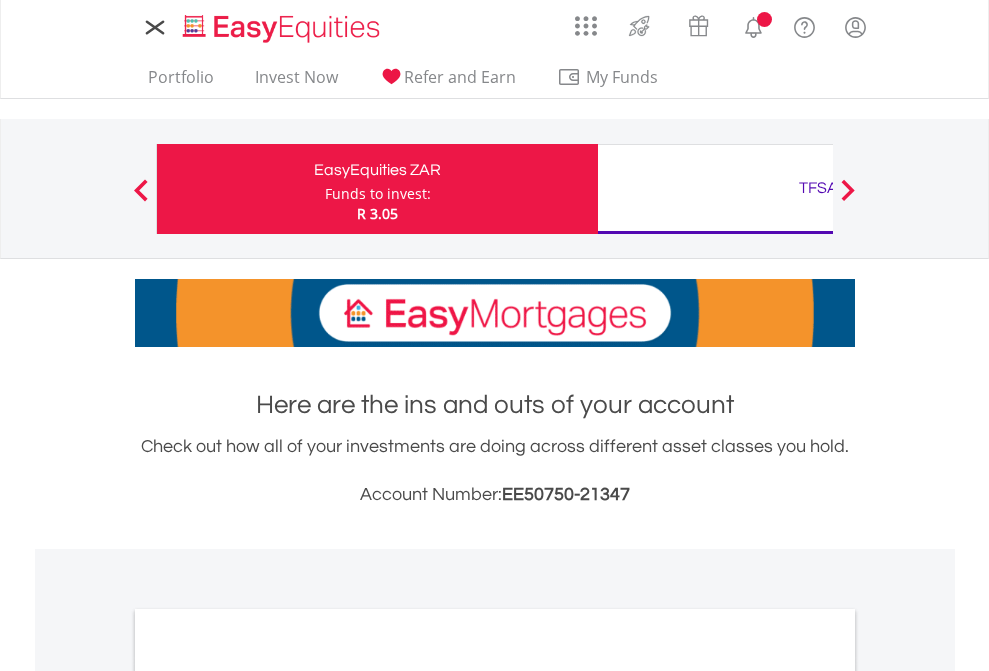 scroll, scrollTop: 0, scrollLeft: 0, axis: both 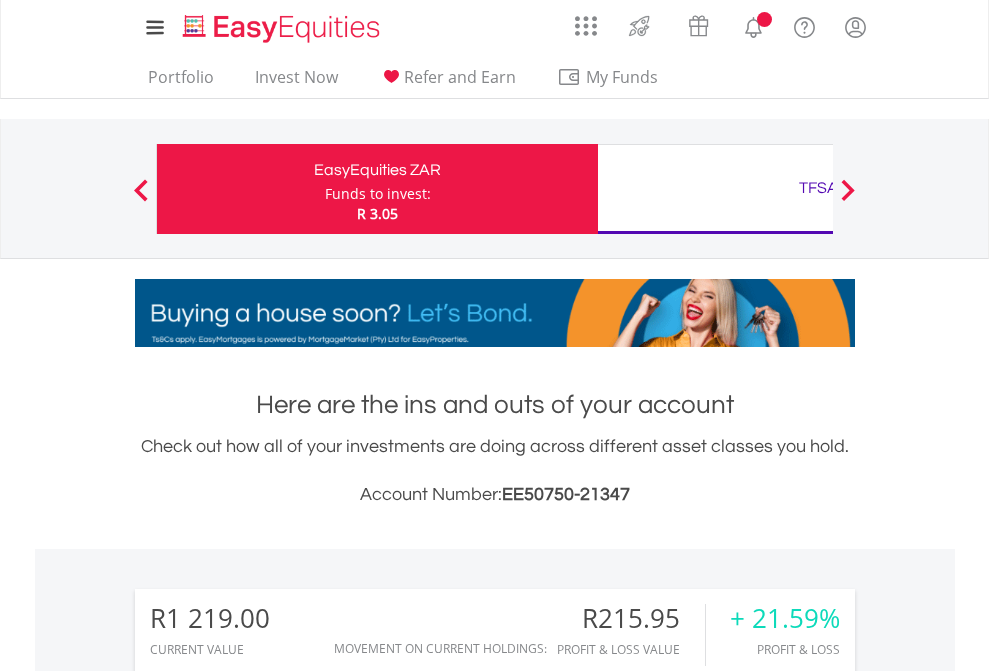 click on "Funds to invest:" at bounding box center (378, 194) 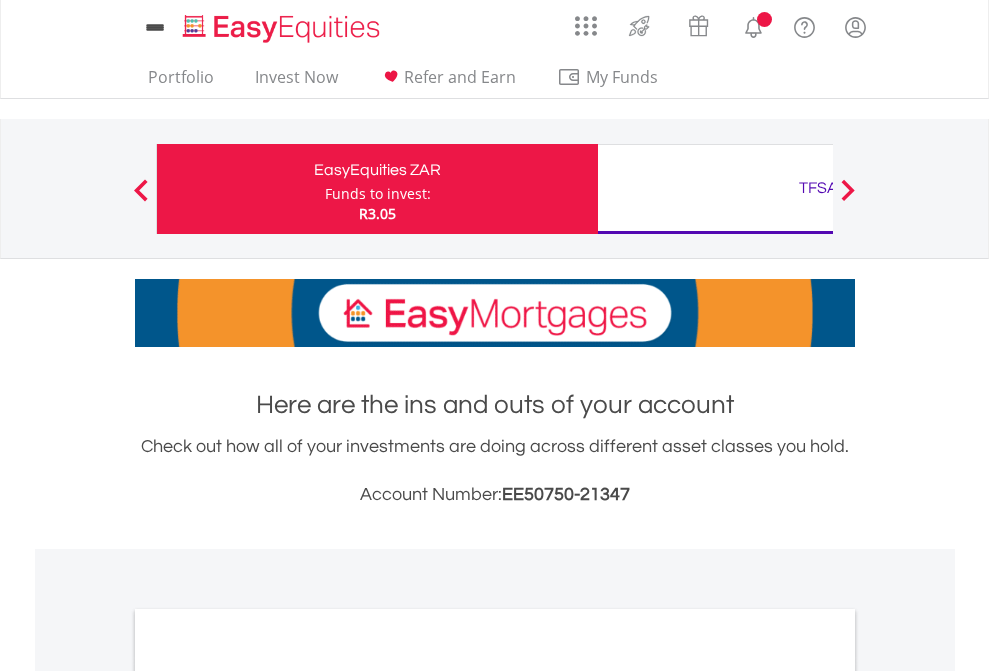 scroll, scrollTop: 0, scrollLeft: 0, axis: both 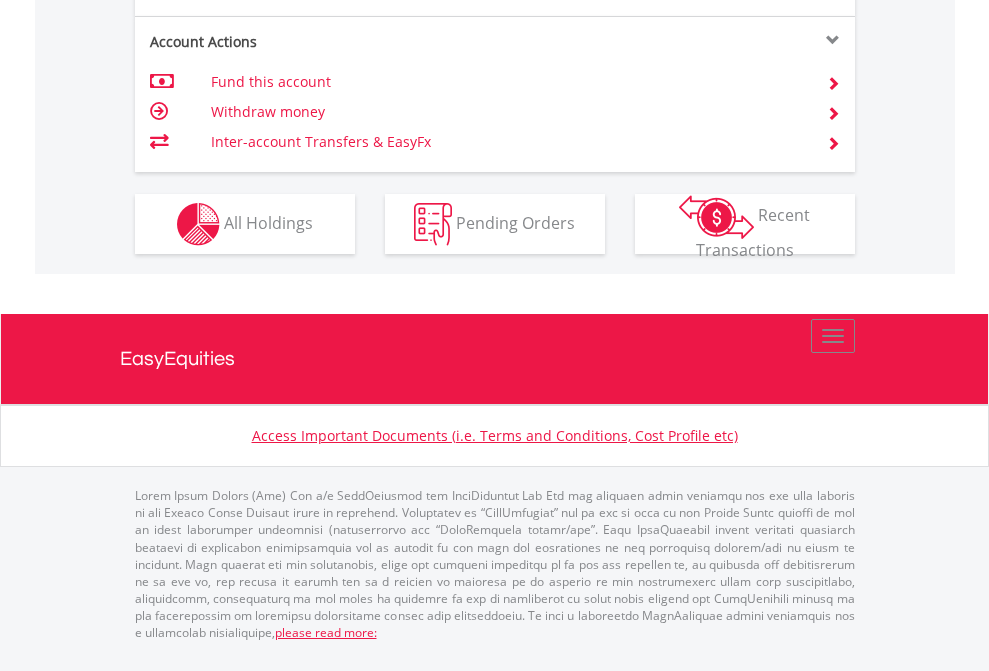 click on "Investment types" at bounding box center (706, -337) 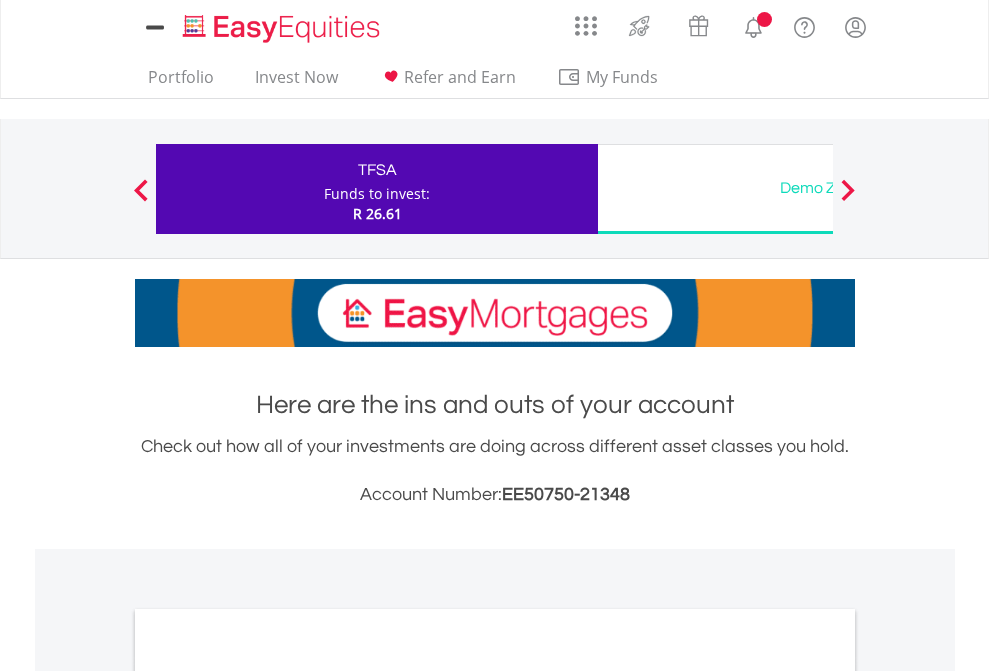 scroll, scrollTop: 0, scrollLeft: 0, axis: both 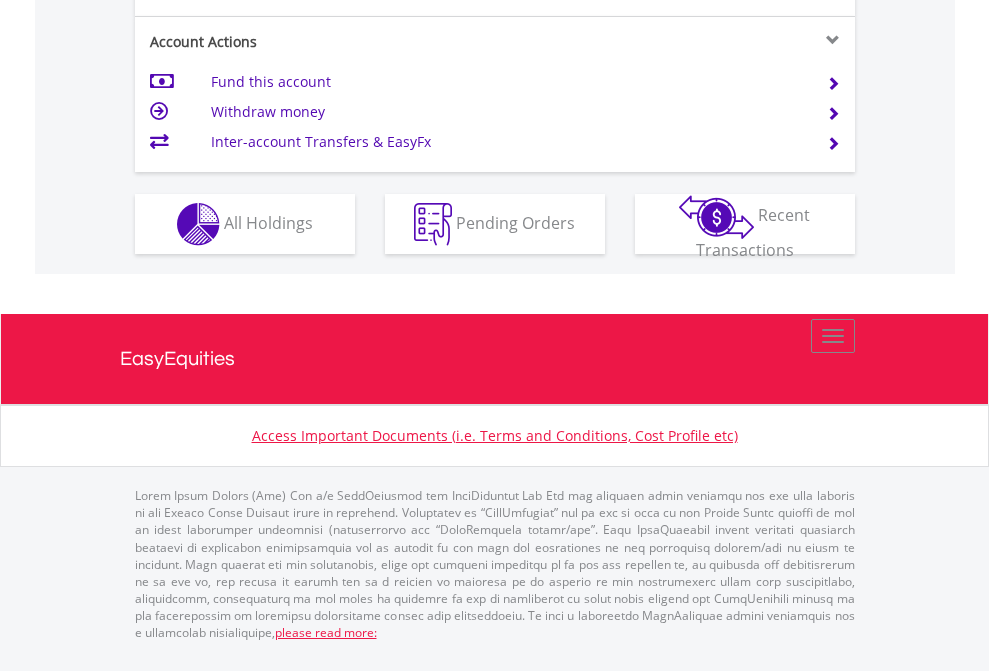 click on "Investment types" at bounding box center (706, -337) 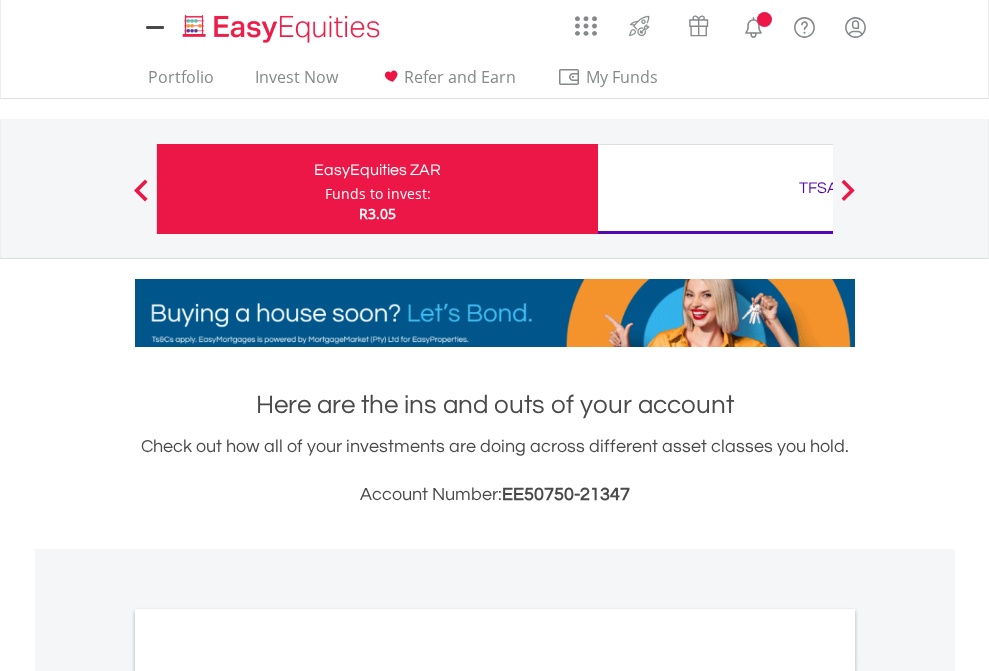 scroll, scrollTop: 0, scrollLeft: 0, axis: both 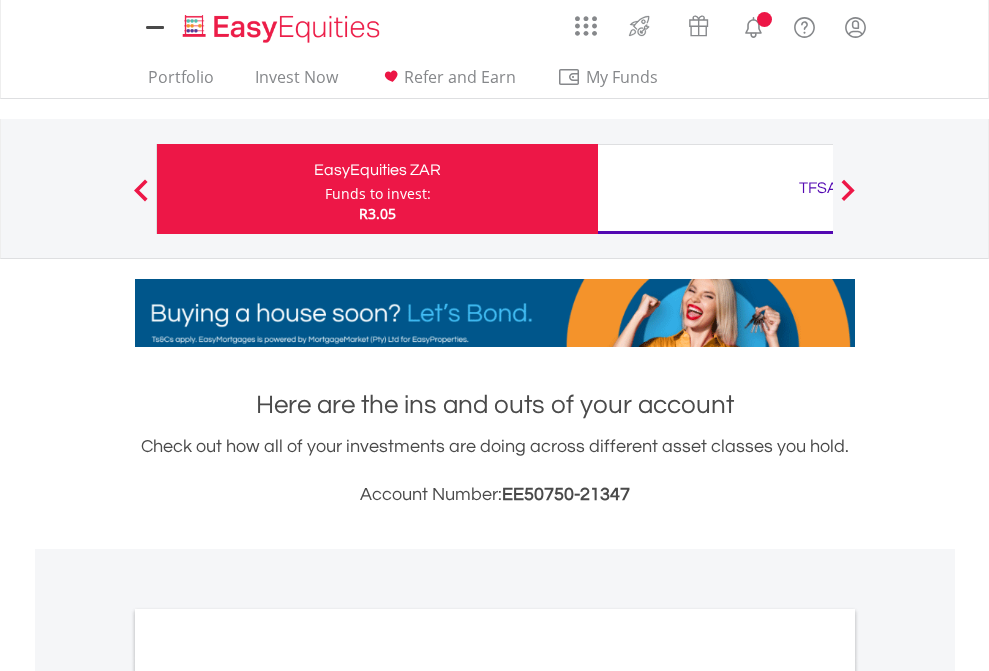 click on "All Holdings" at bounding box center [268, 1096] 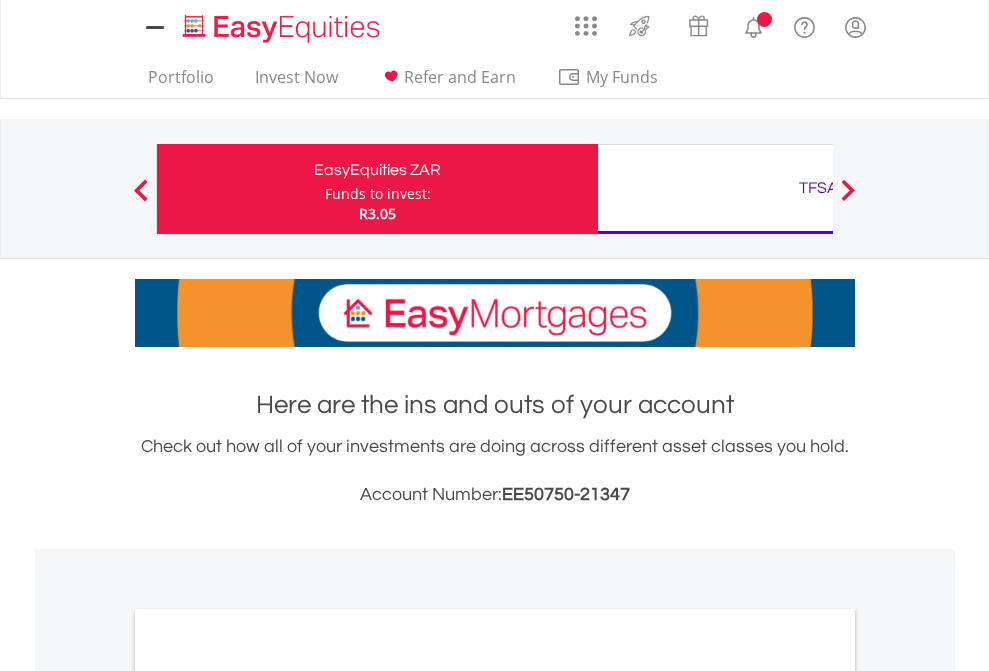 scroll, scrollTop: 1202, scrollLeft: 0, axis: vertical 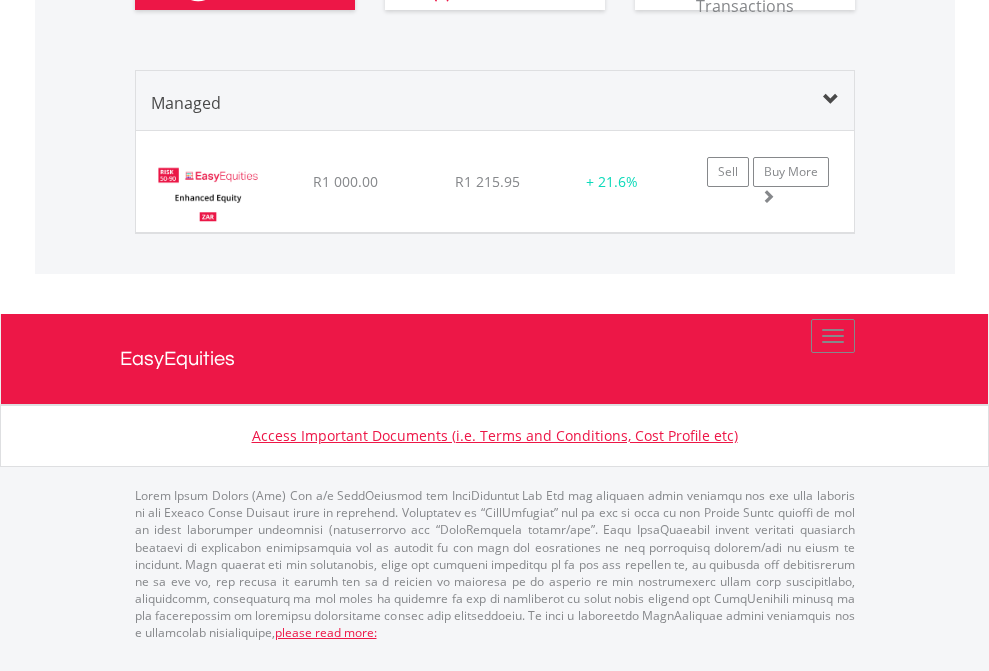 click on "TFSA" at bounding box center (818, -1300) 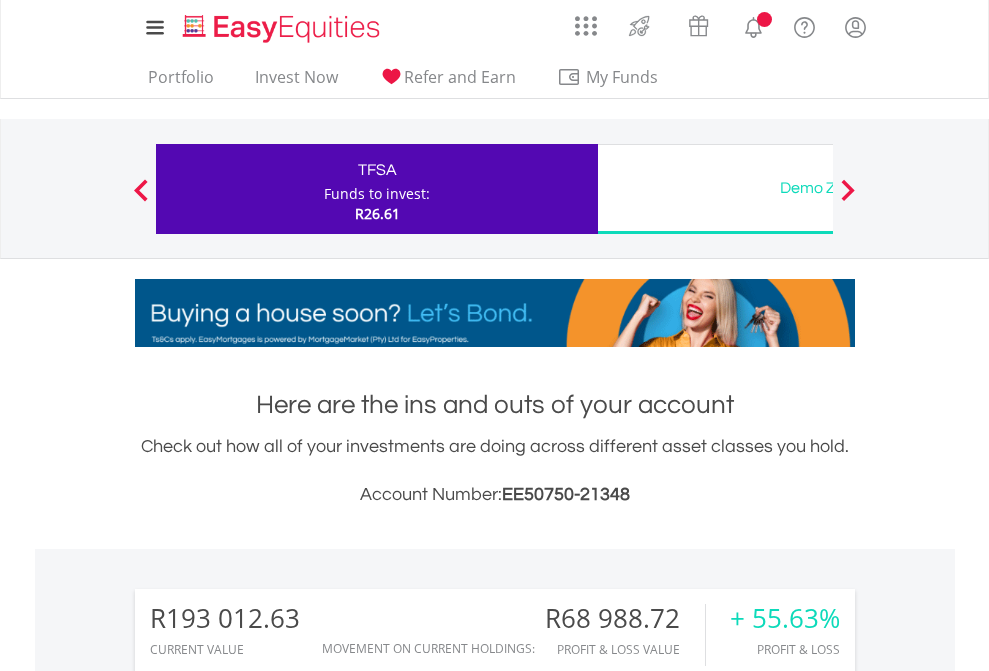 scroll, scrollTop: 1573, scrollLeft: 0, axis: vertical 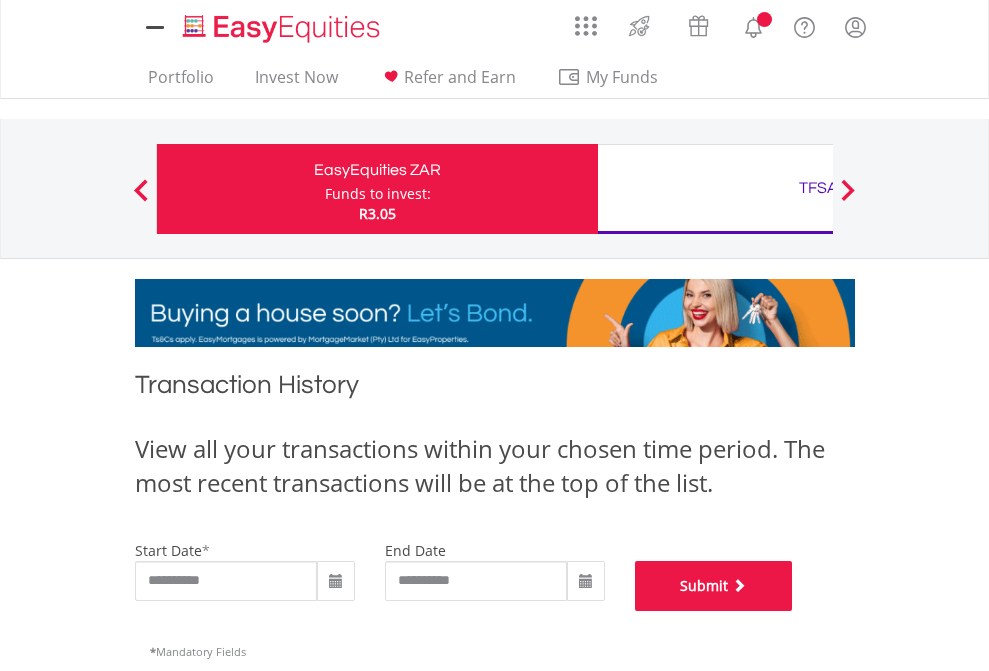 click on "Submit" at bounding box center (714, 586) 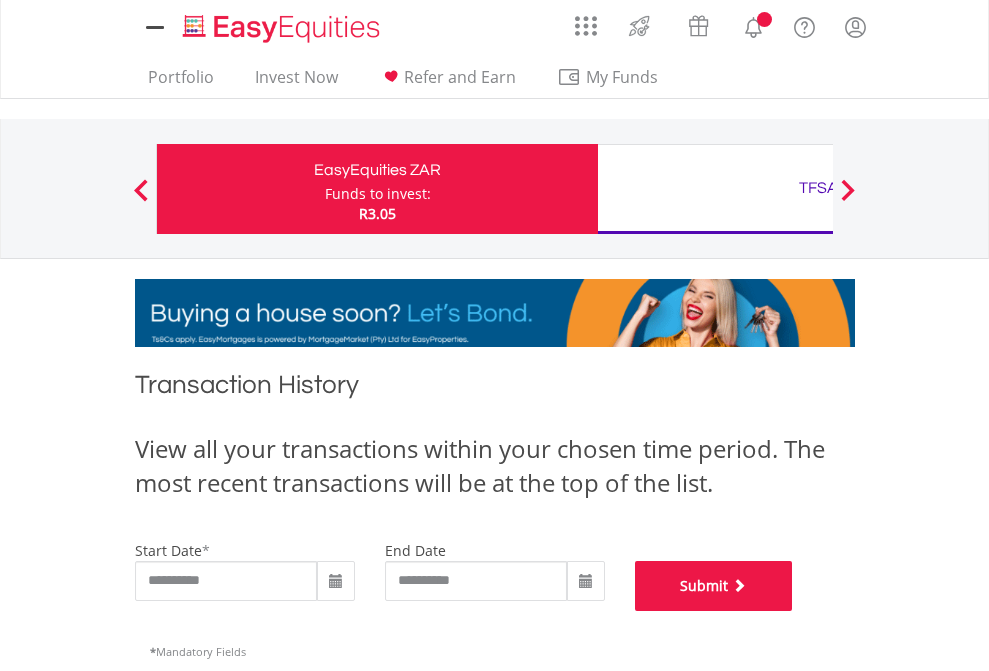scroll, scrollTop: 811, scrollLeft: 0, axis: vertical 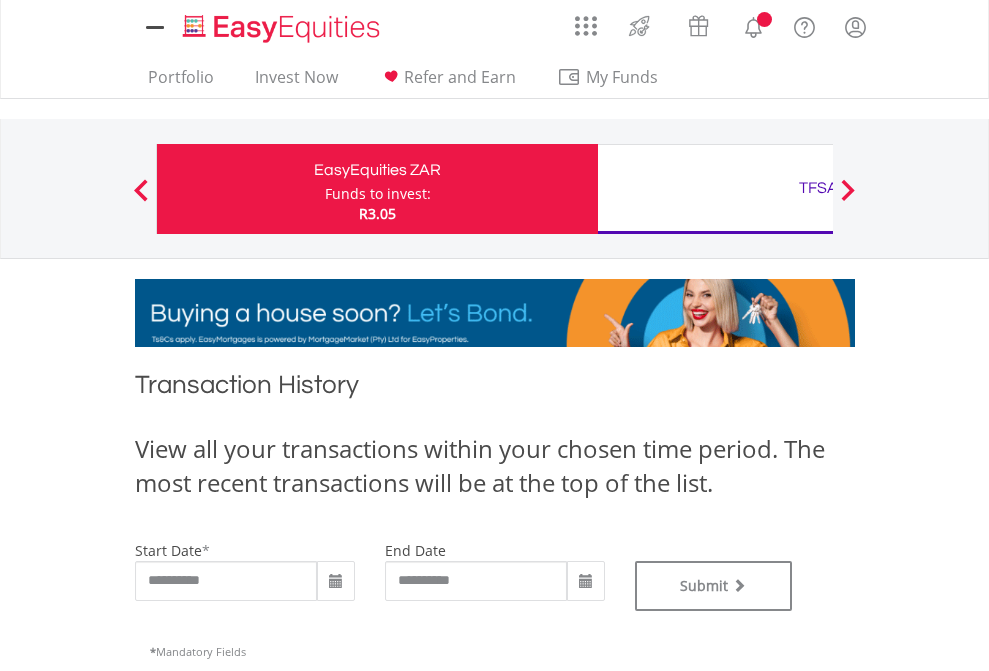 click on "TFSA" at bounding box center [818, 188] 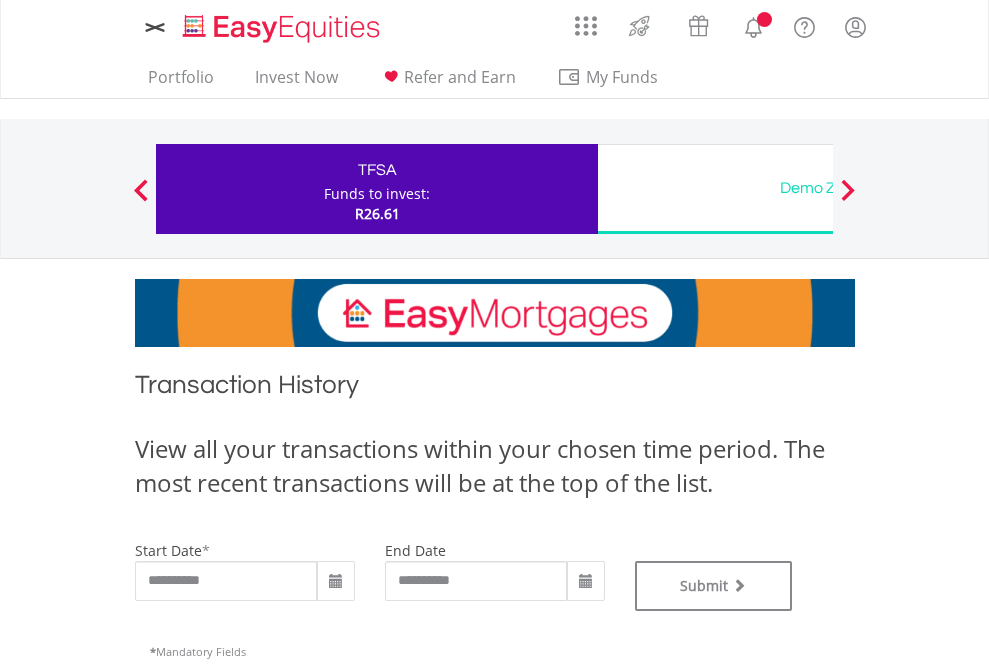 scroll, scrollTop: 0, scrollLeft: 0, axis: both 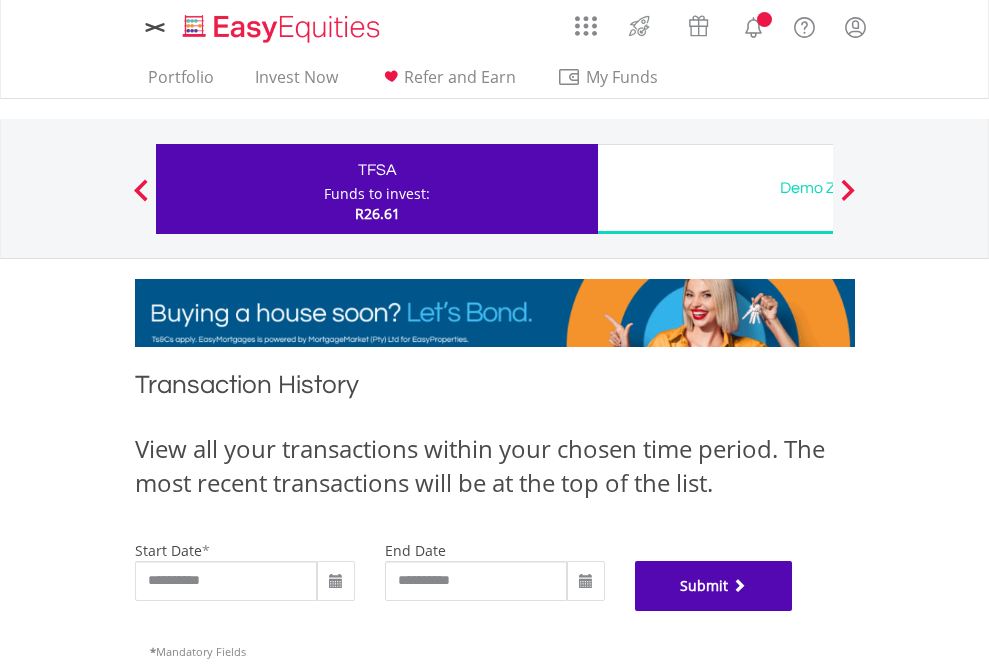 click on "Submit" at bounding box center (714, 586) 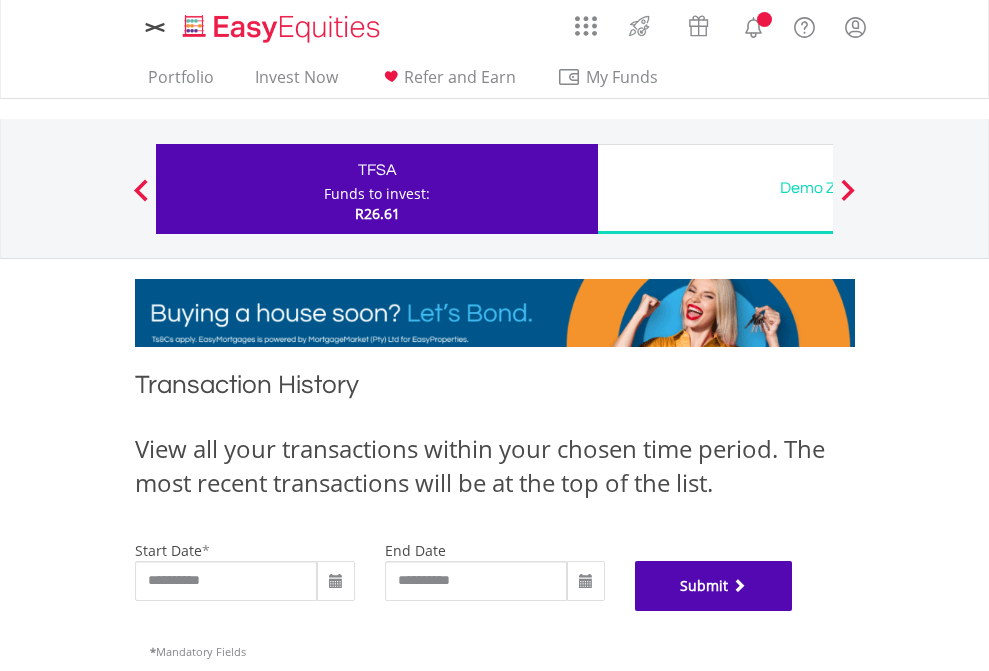 scroll, scrollTop: 811, scrollLeft: 0, axis: vertical 